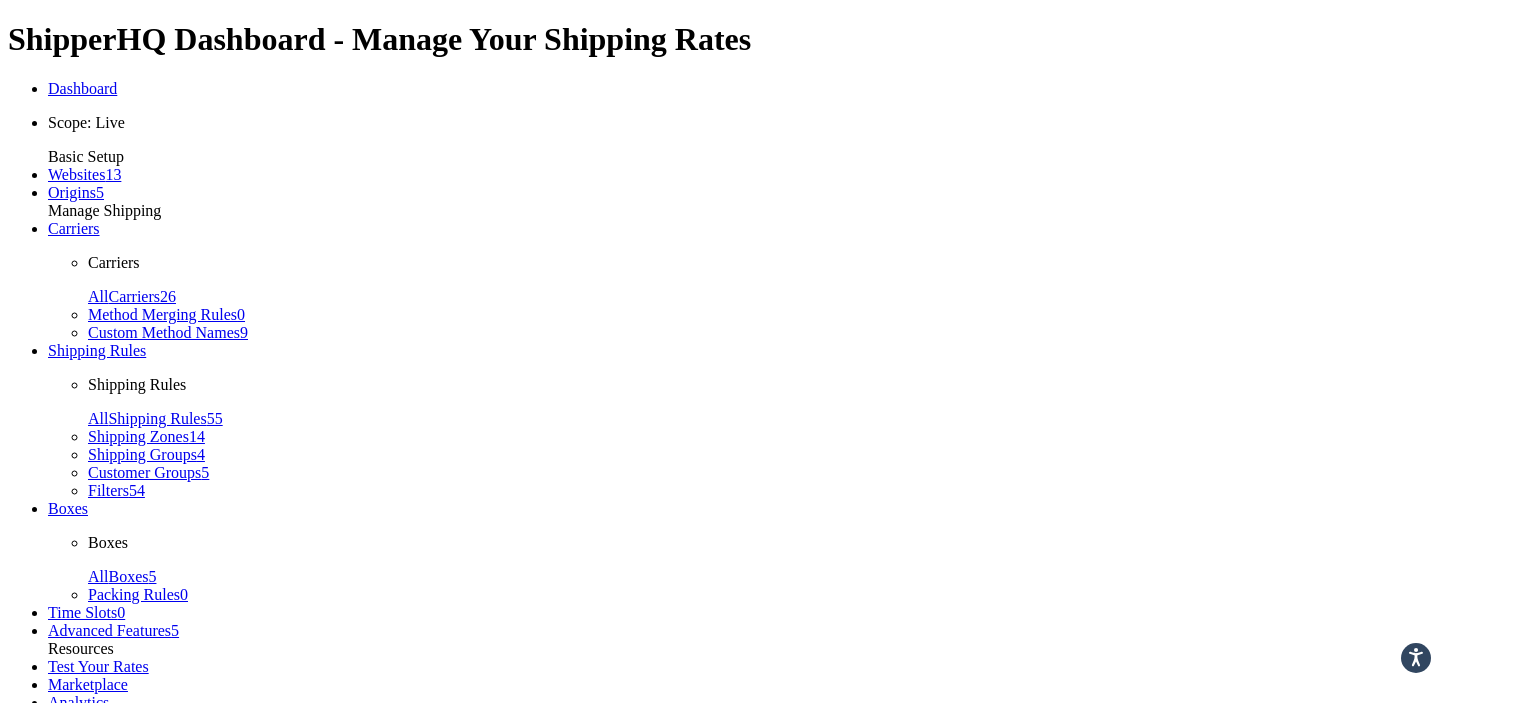 scroll, scrollTop: 0, scrollLeft: 0, axis: both 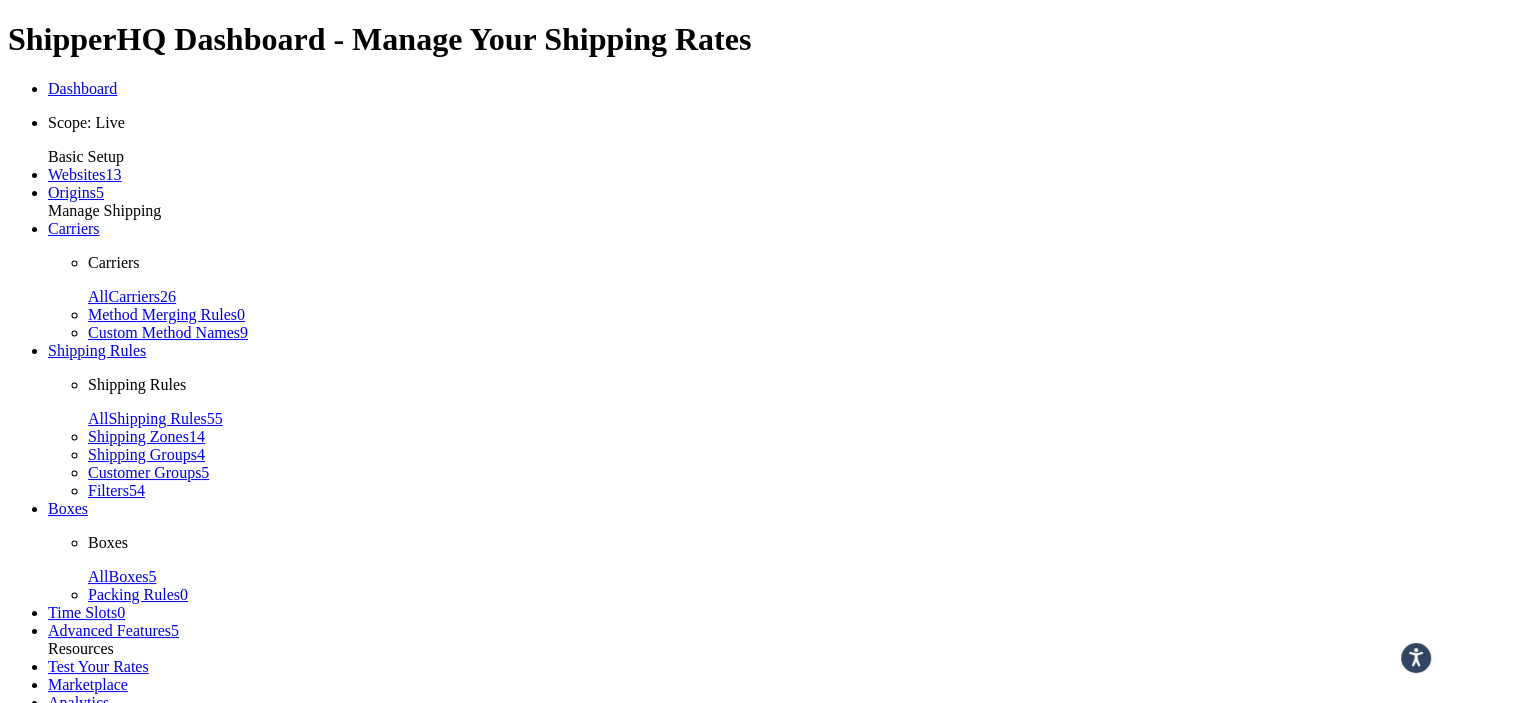 click on "My Profile" at bounding box center [123, 806] 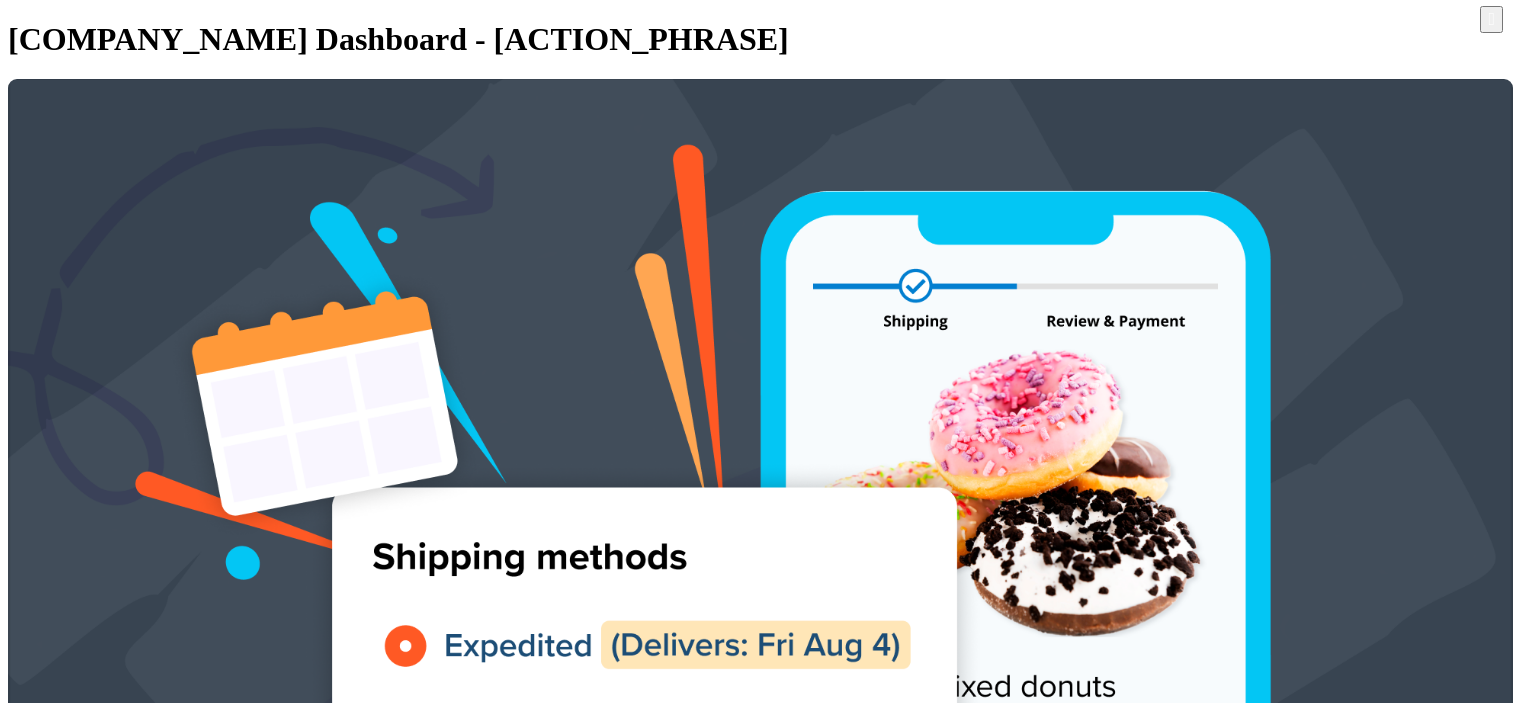 scroll, scrollTop: 0, scrollLeft: 0, axis: both 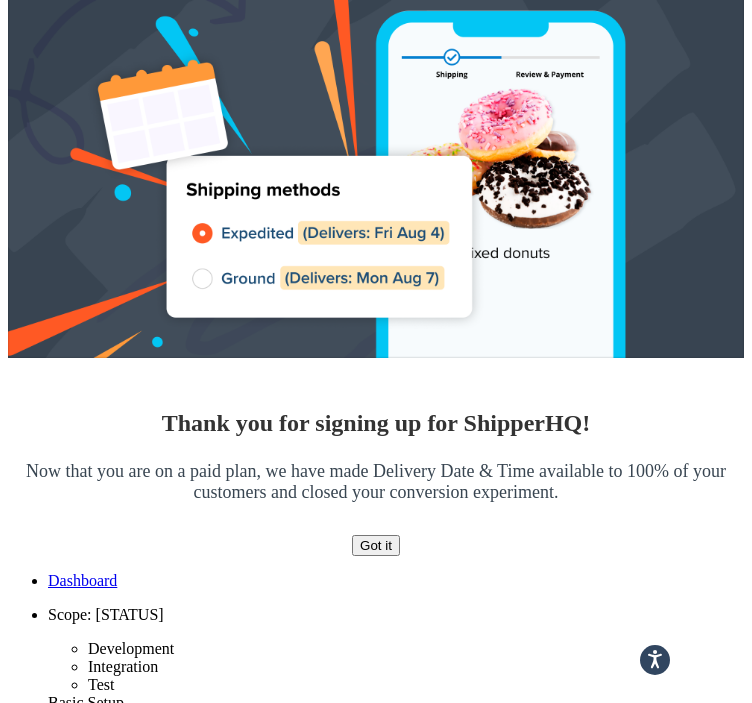 click on "AIR Global" at bounding box center (96, 3494) 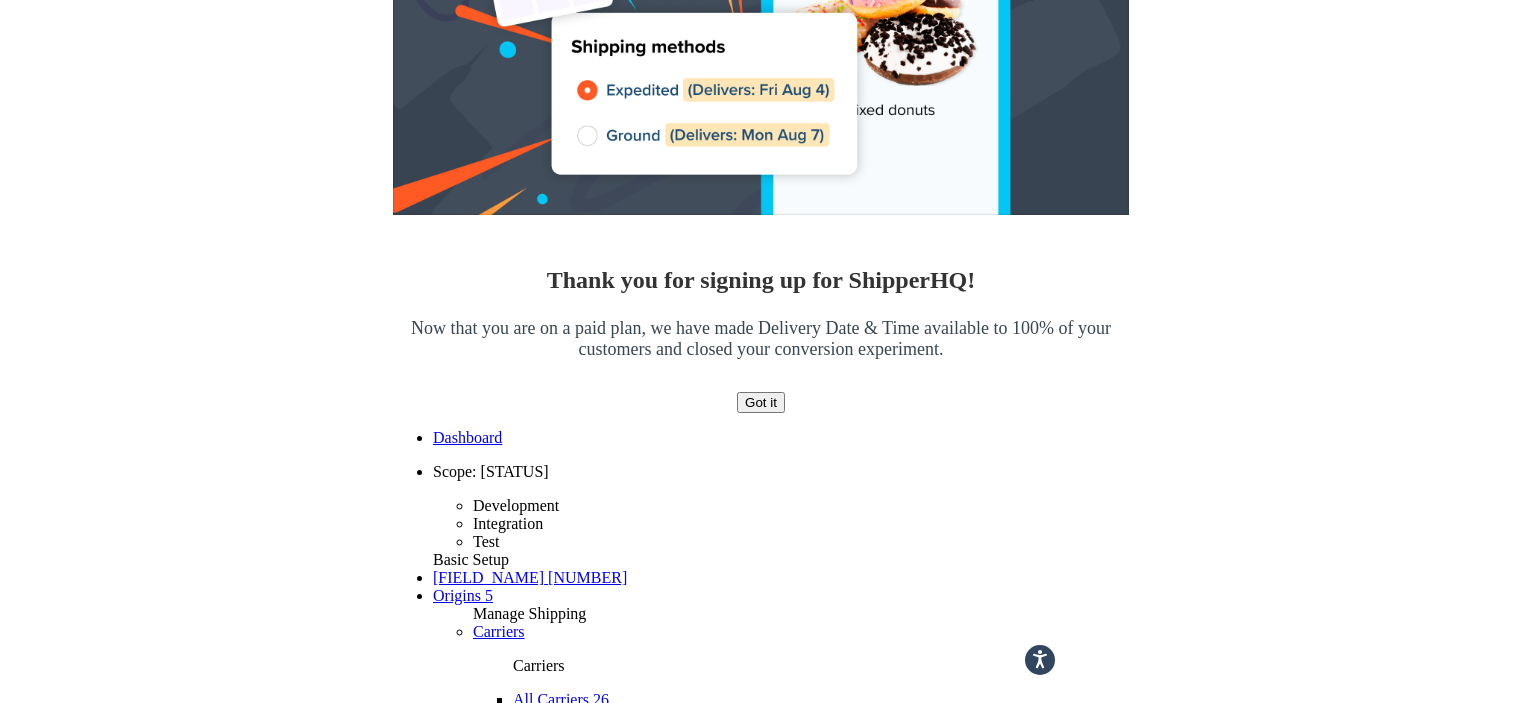 scroll, scrollTop: 302, scrollLeft: 0, axis: vertical 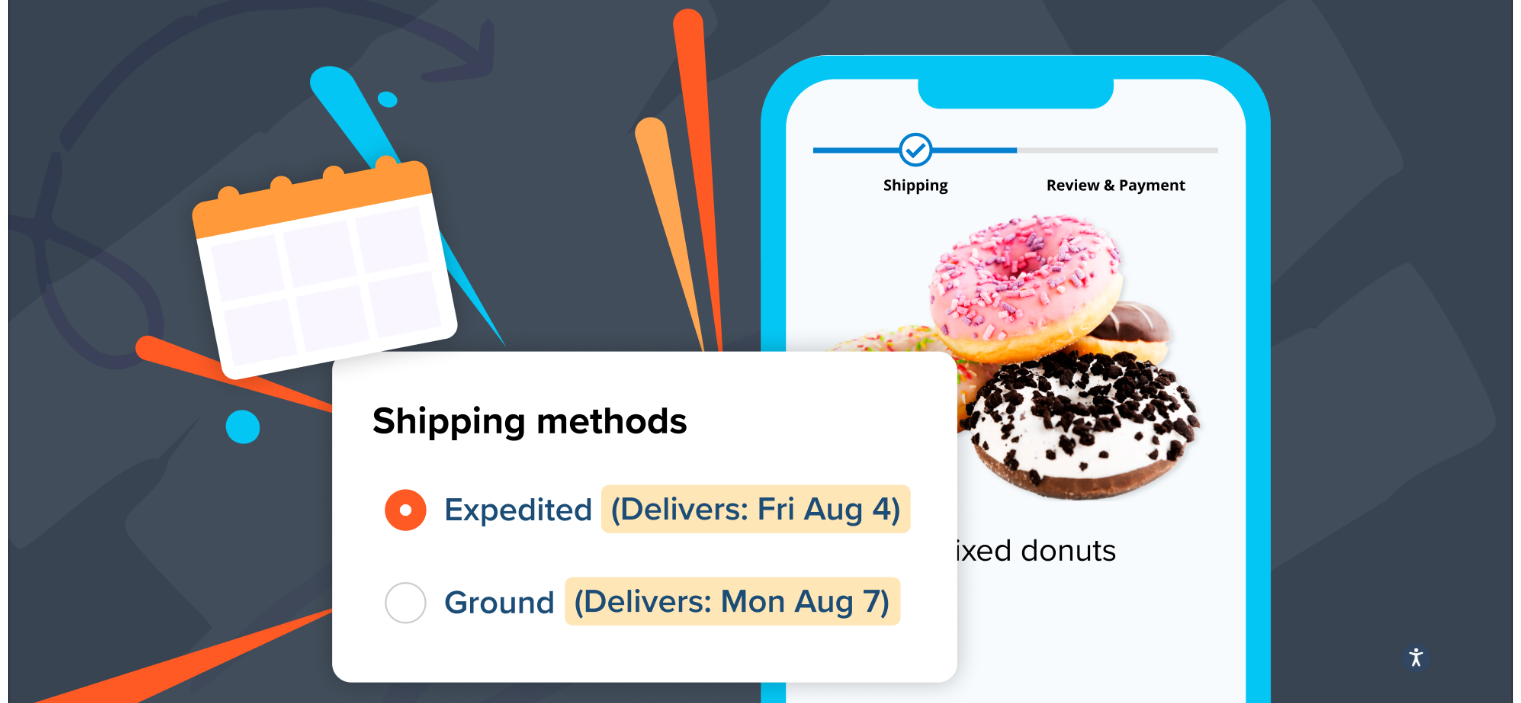 click on "Carriers" at bounding box center [114, 1160] 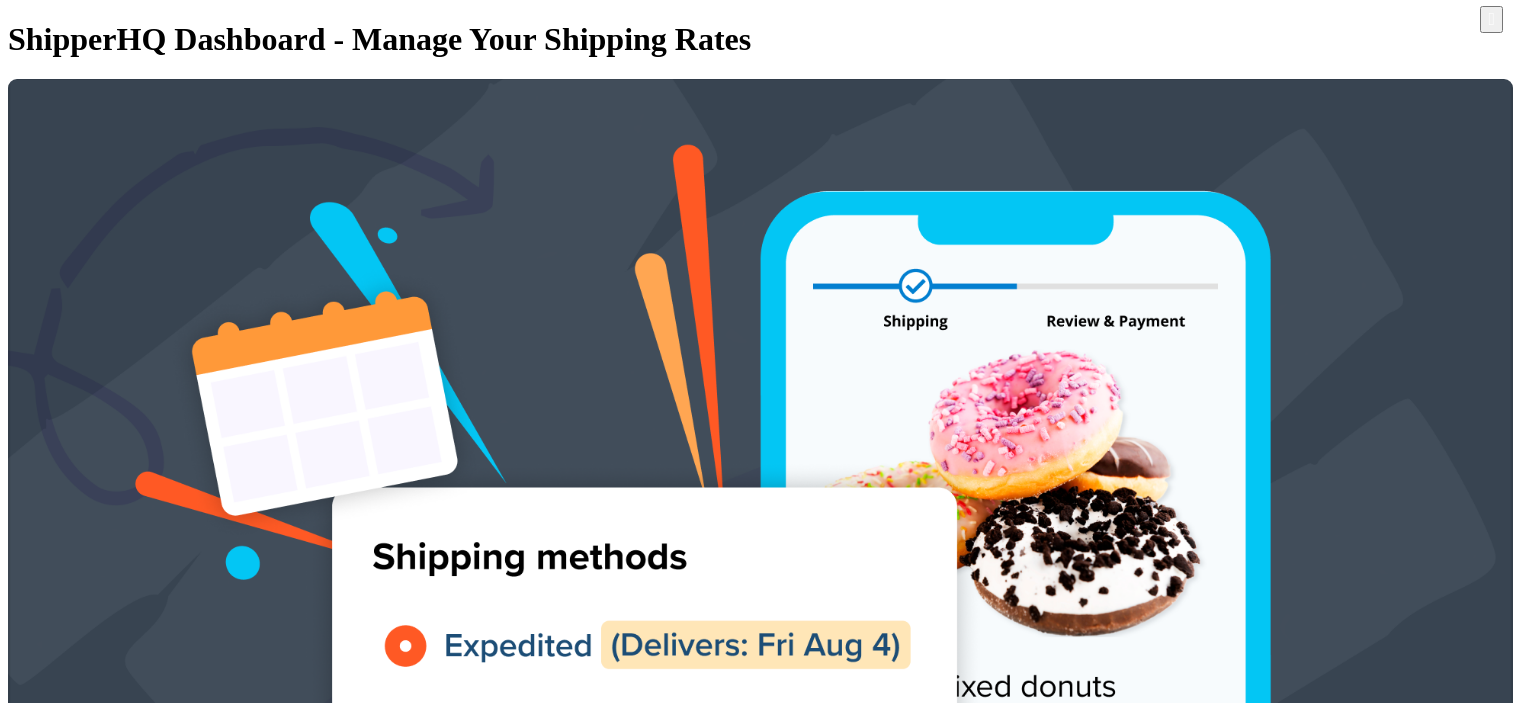 scroll, scrollTop: 0, scrollLeft: 0, axis: both 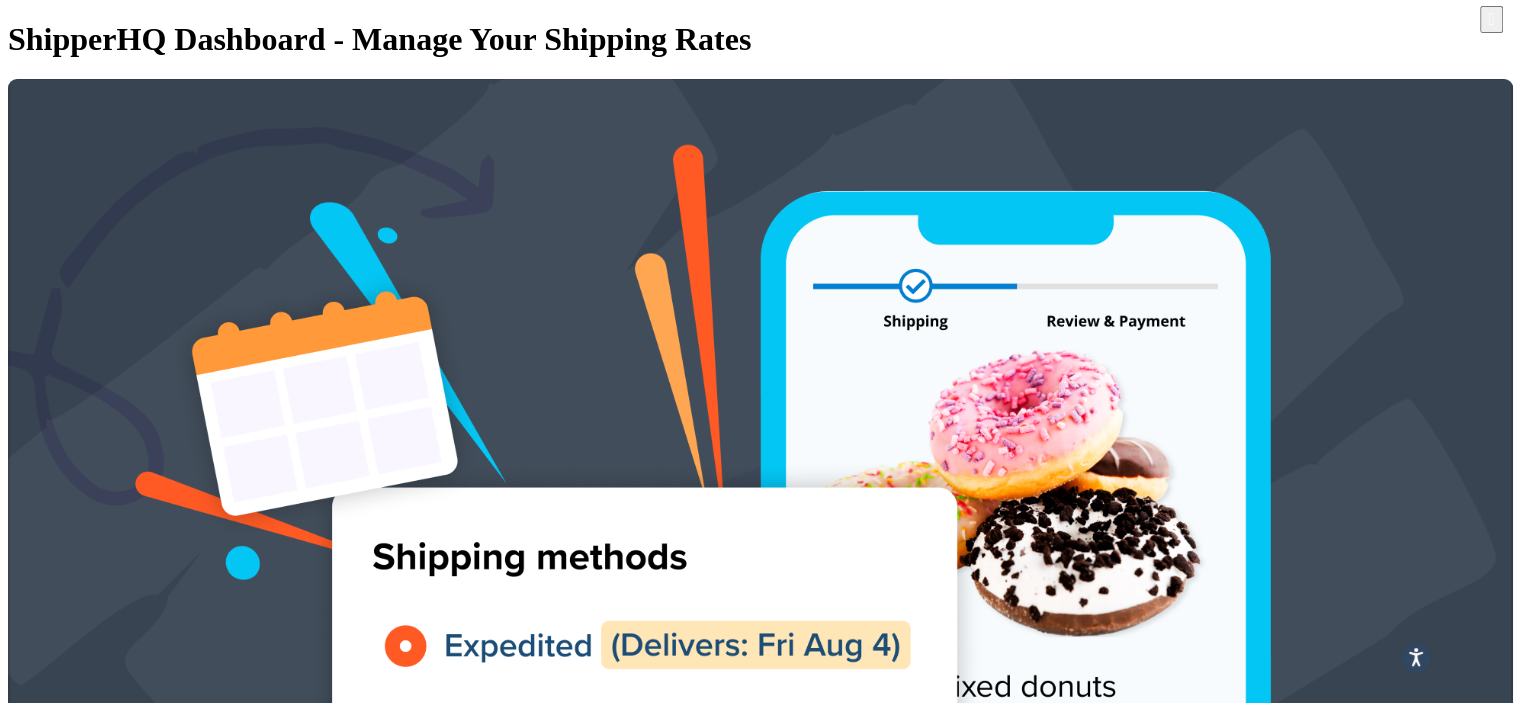 click on "+ New" at bounding box center (35, 2118) 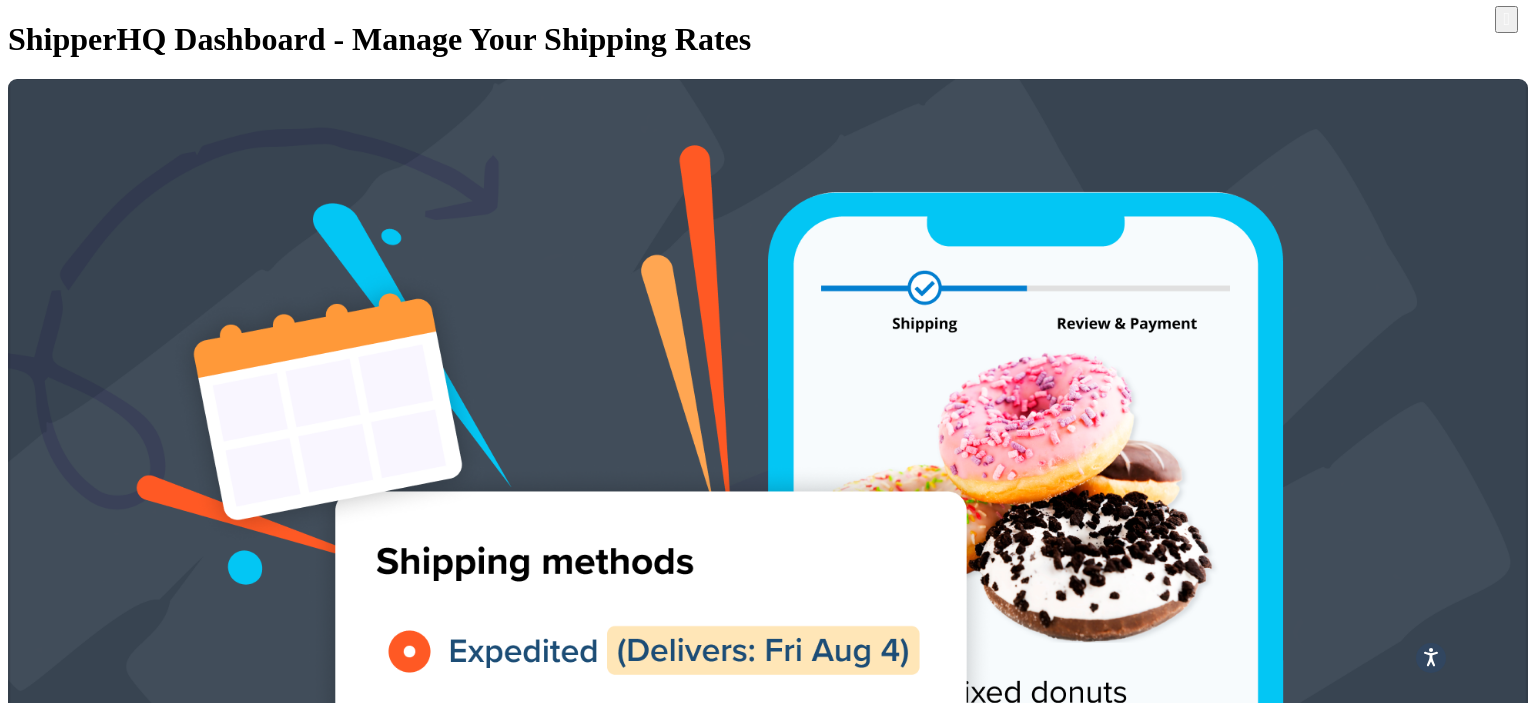 click on "Small Package & LTL Freight" at bounding box center (715, 2348) 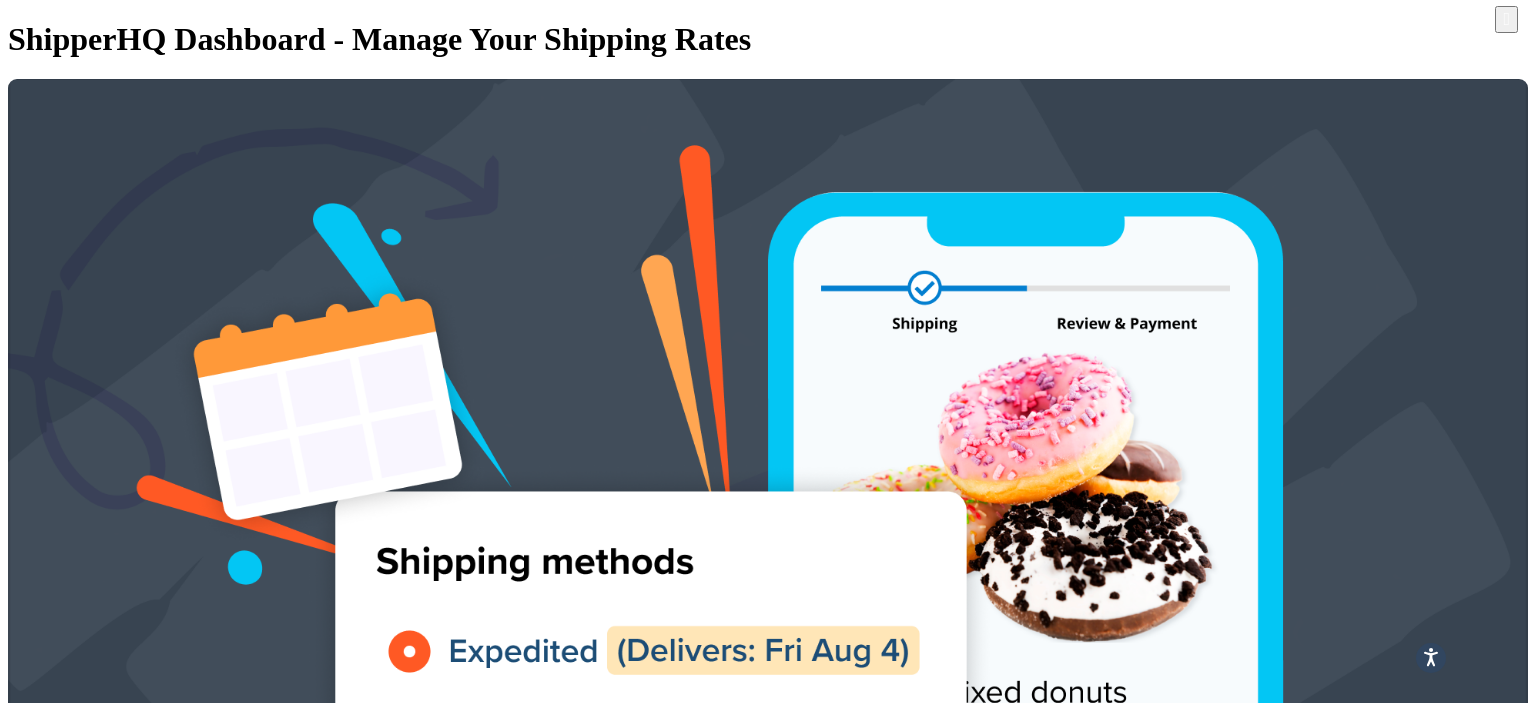 scroll, scrollTop: 1678, scrollLeft: 0, axis: vertical 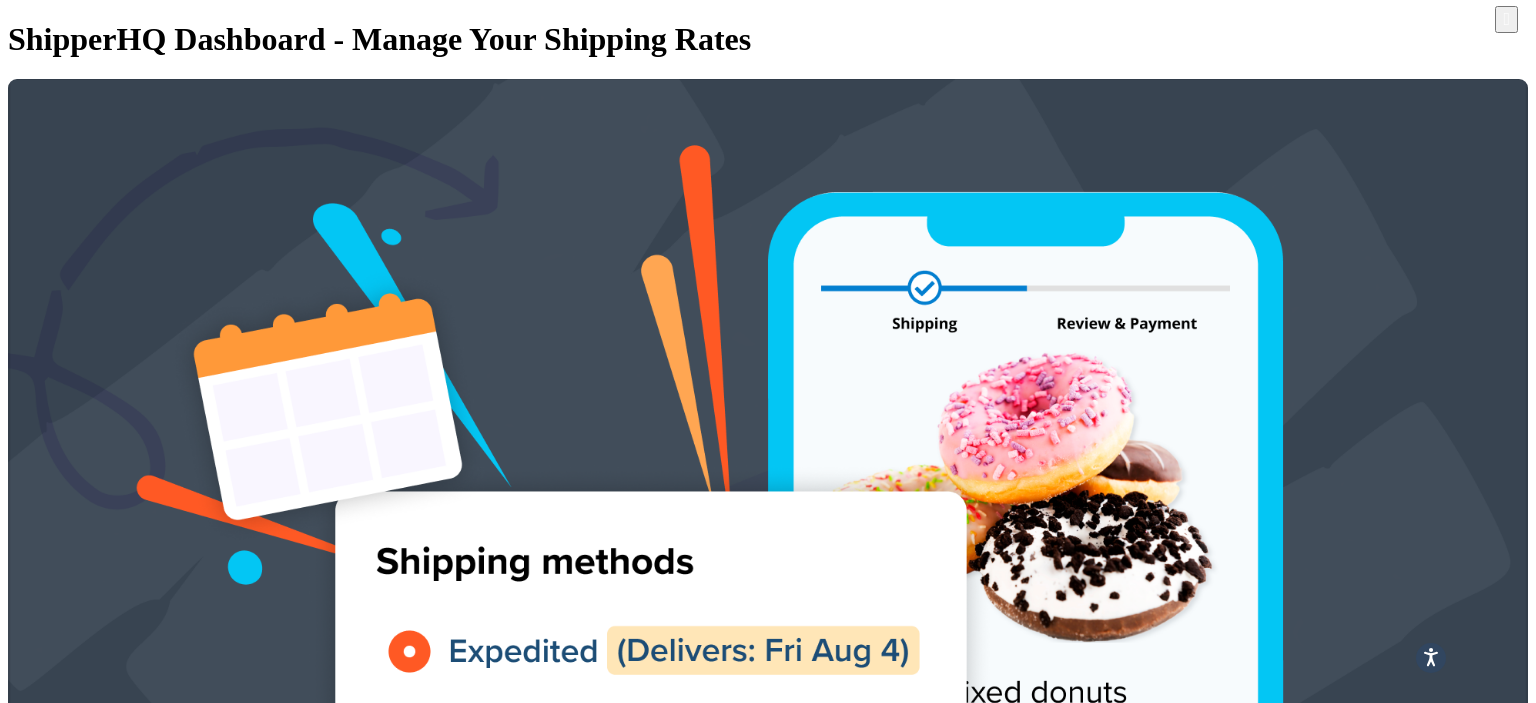 click on "DHL eCommerce®  was installed successfully Enter your credentials to validate this carrier and start getting rates. The credentials you will need are: A registered account with  DHL eCommerce
Your Client ID
Your Client Secret
Your Pick-Up Account Number
Your Distribution Center ID
Enter Credentials Skip & Enter Later" at bounding box center [768, 2494] 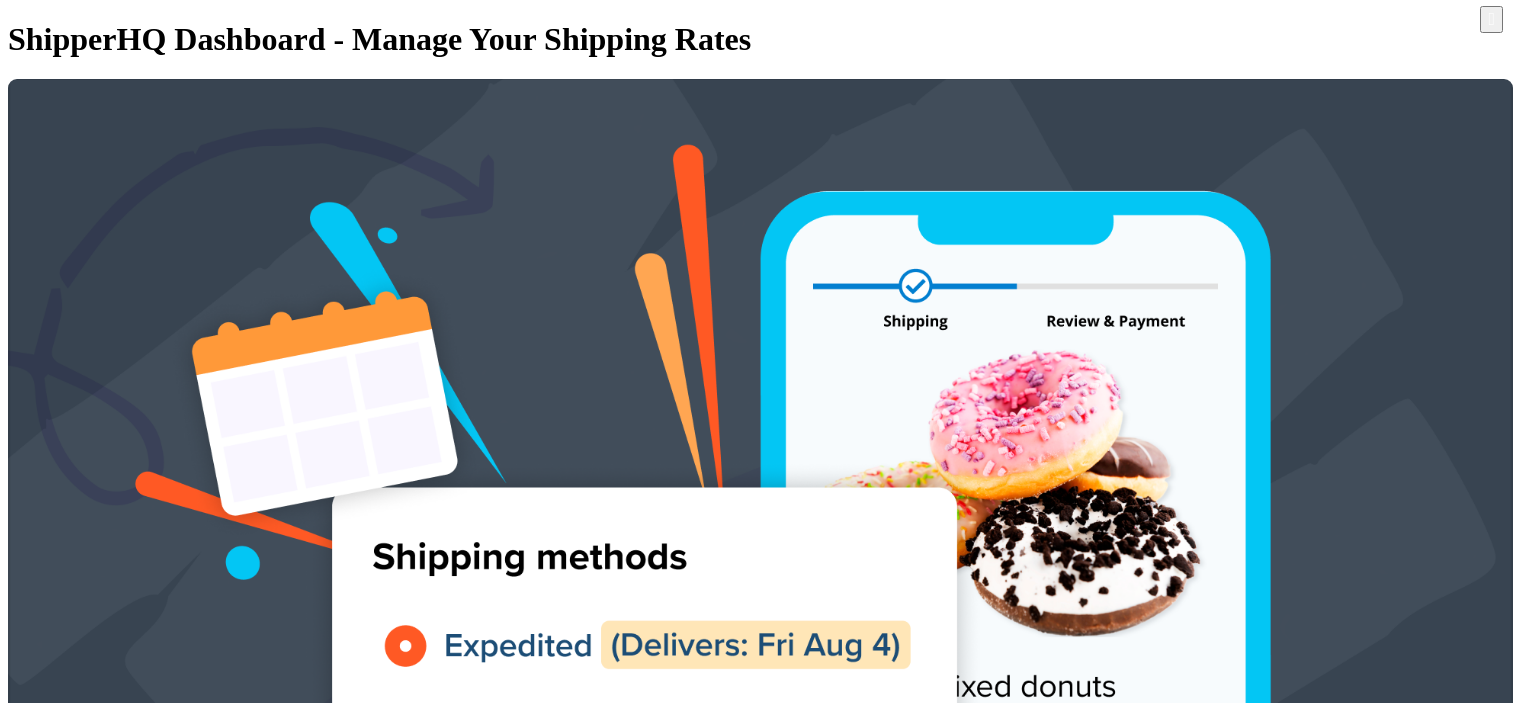 scroll, scrollTop: 0, scrollLeft: 0, axis: both 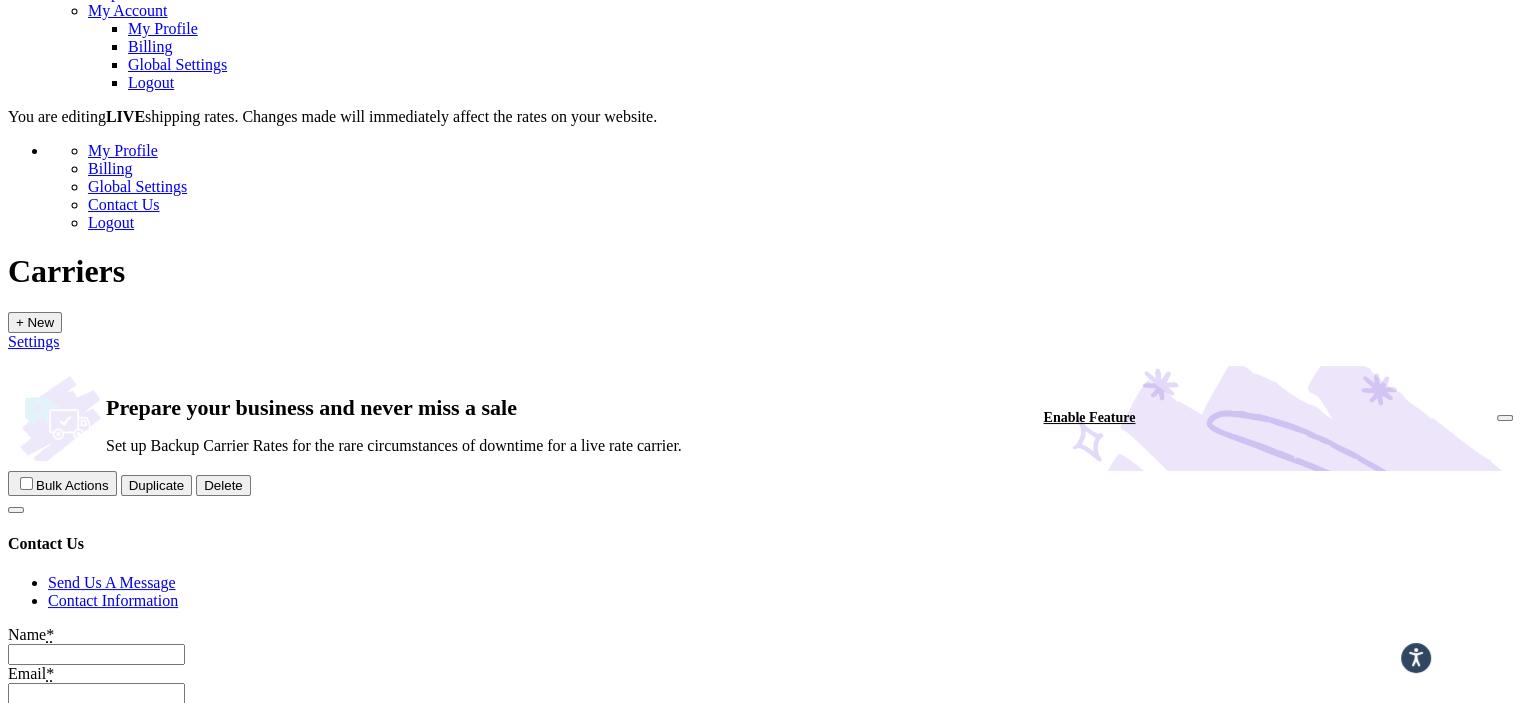 click on "2" at bounding box center [76, 3450] 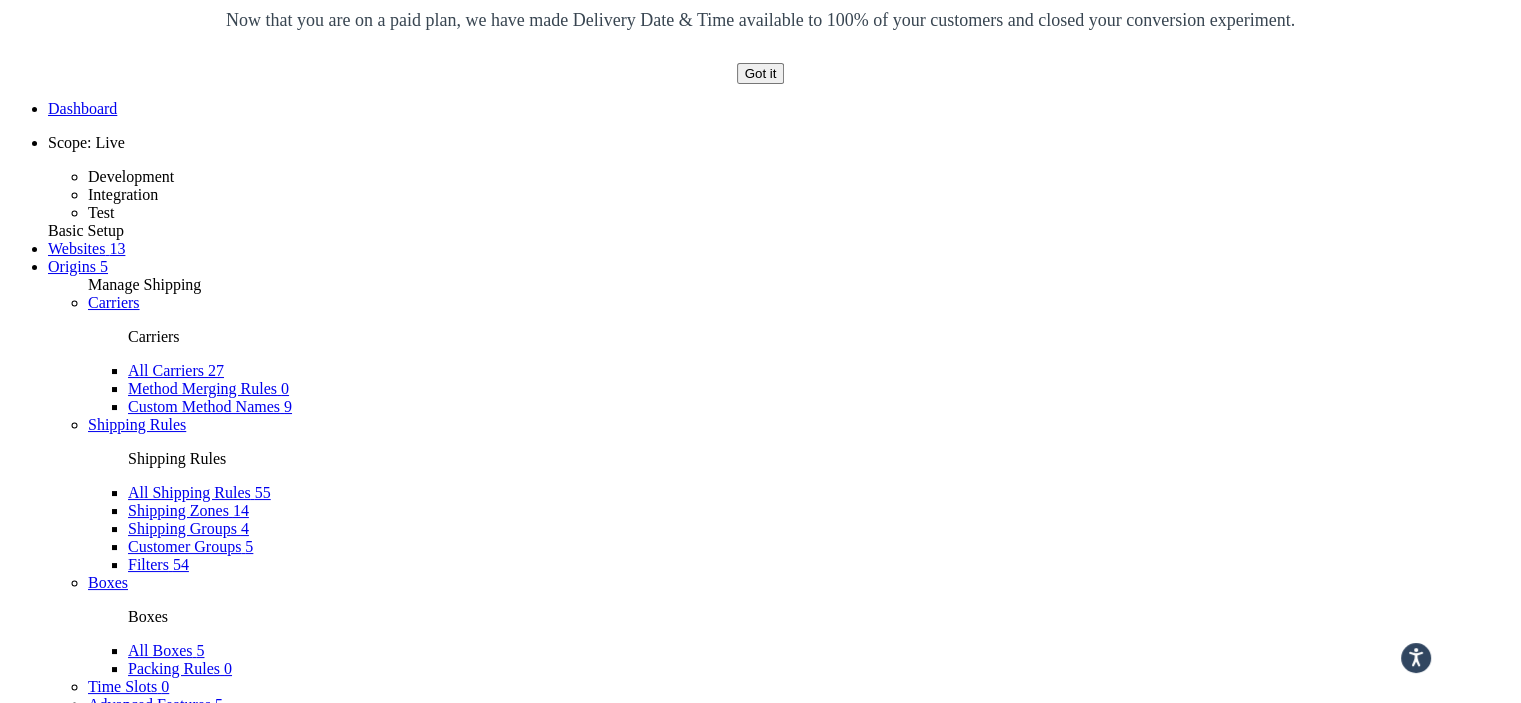 scroll, scrollTop: 988, scrollLeft: 0, axis: vertical 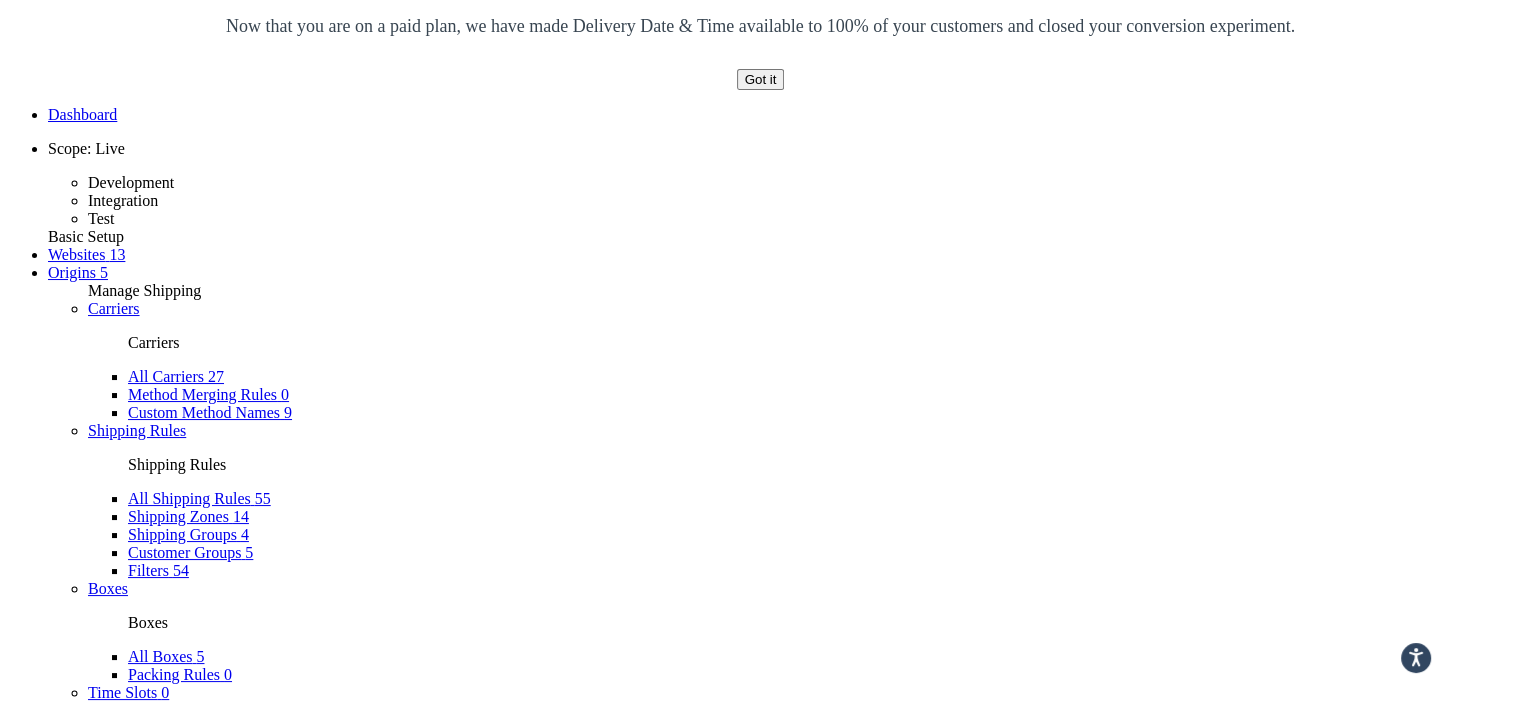 click at bounding box center [36, 2889] 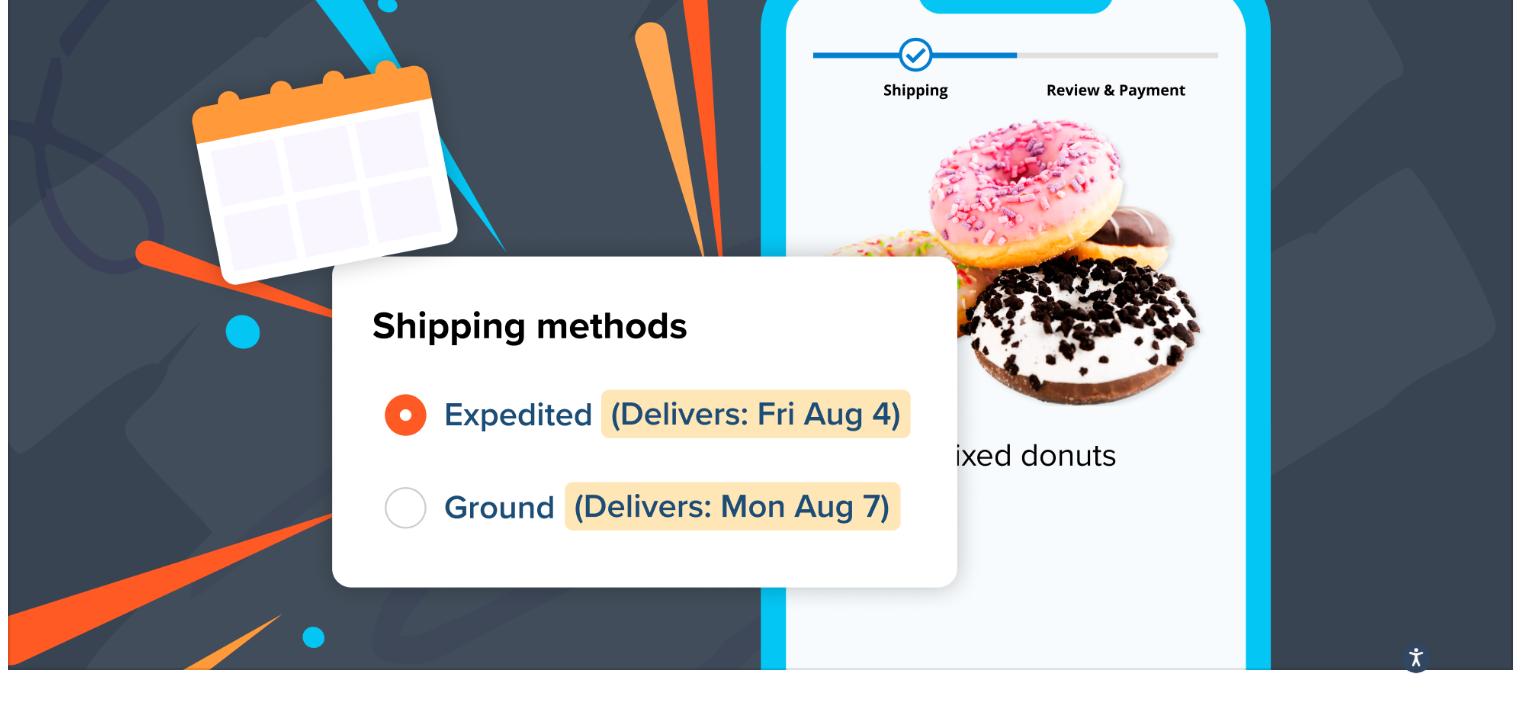 scroll, scrollTop: 0, scrollLeft: 0, axis: both 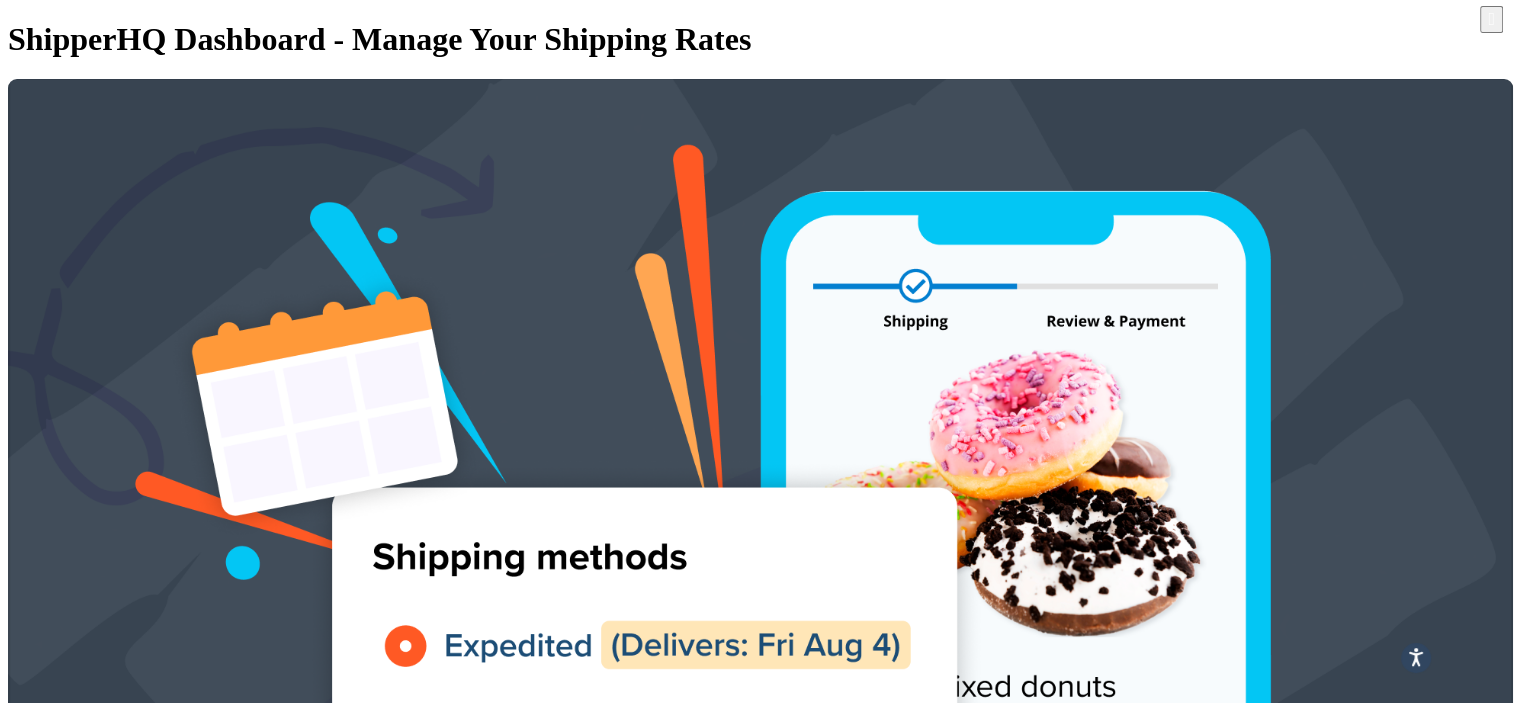 click on "Delete" at bounding box center [223, 2281] 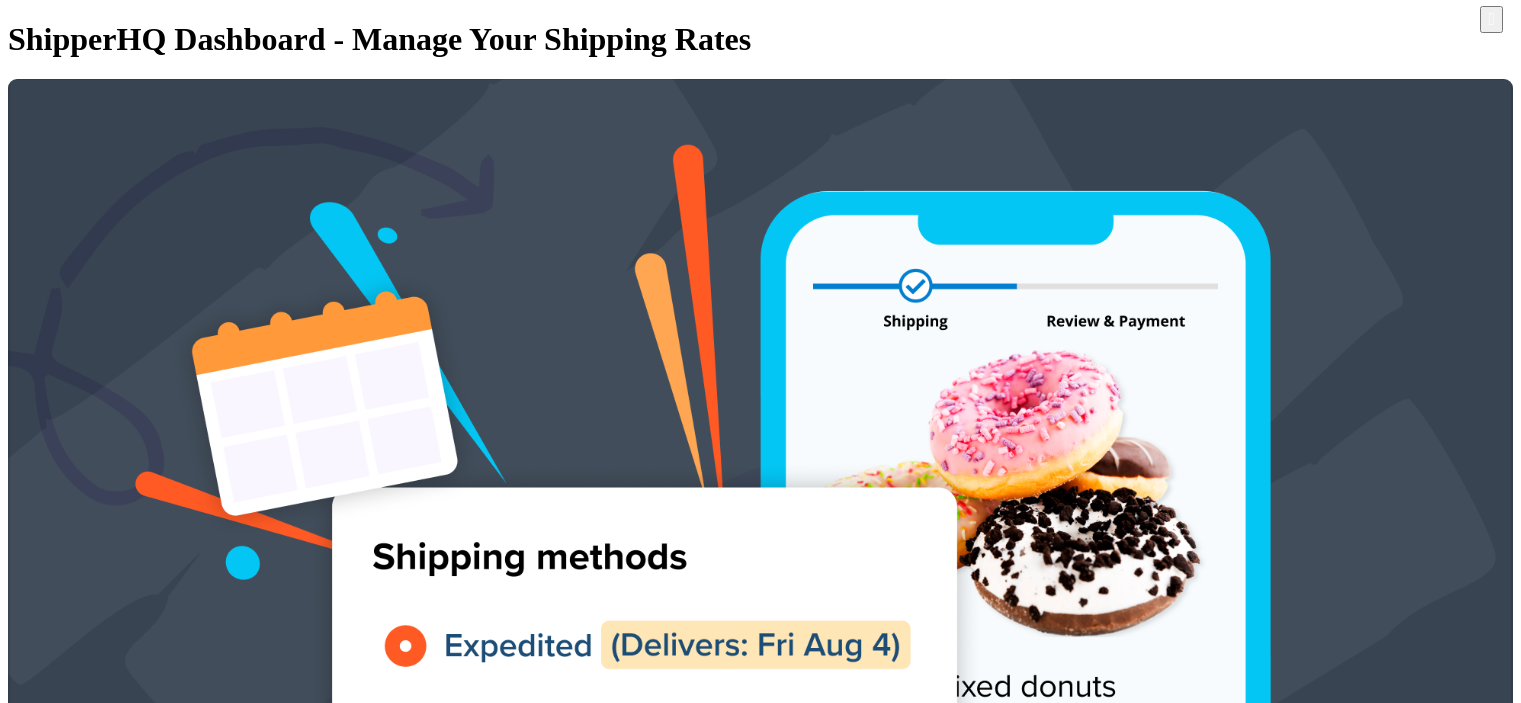 scroll, scrollTop: 0, scrollLeft: 0, axis: both 